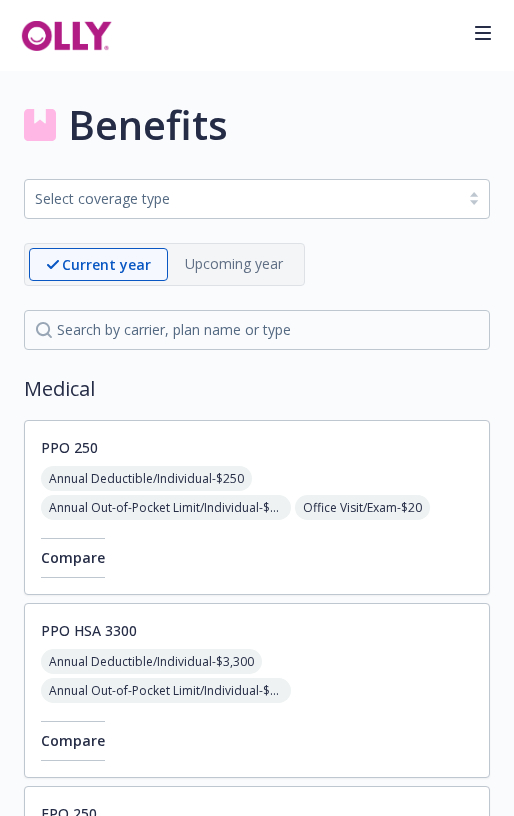 scroll, scrollTop: 0, scrollLeft: 0, axis: both 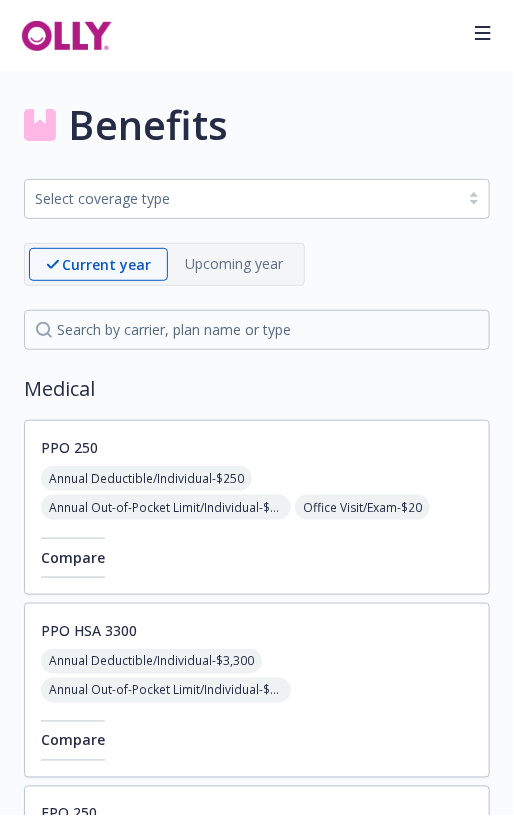 click on "Benefits Select coverage type Current year Upcoming year Medical PPO 250 Annual Deductible/Individual  -  $250 Annual Out-of-Pocket Limit/Individual  -  $2,250 Office Visit/Exam  -  $20 Coinsurance  -  10% Prescription Drug/Generic  -  $5 Prescription Drug/Brand Formulary  -  $25 Prescription Drug/Brand Non-Formulary  -  $40 Prescription Drug/Specialty  -  $45 Compare PPO HSA 3300 Annual Deductible/Individual  -  $3,300 Annual Out-of-Pocket Limit/Individual  -  $3,425 Office Visit/Exam  -  No Charge After Deductible Prescription Drug/Generic  -  $10 Prescription Drug/Brand Formulary  -  $30 Prescription Drug/Brand Non-Formulary  -  $50 Prescription Drug/Specialty  -  30% up to $150 Compare EPO 250 Annual Deductible/Individual  -  $0 Annual Out-of-Pocket Limit/Individual  -  $2,000 Office Visit/Exam  -  $30 Prescription Drug/Generic  -  $5 Prescription Drug/Brand Formulary  -  $25 Prescription Drug/Brand Non-Formulary  -  $40 Prescription Drug/Specialty  -  $45 Compare HMO Annual Deductible/Individual  -  $0" at bounding box center [257, 2694] 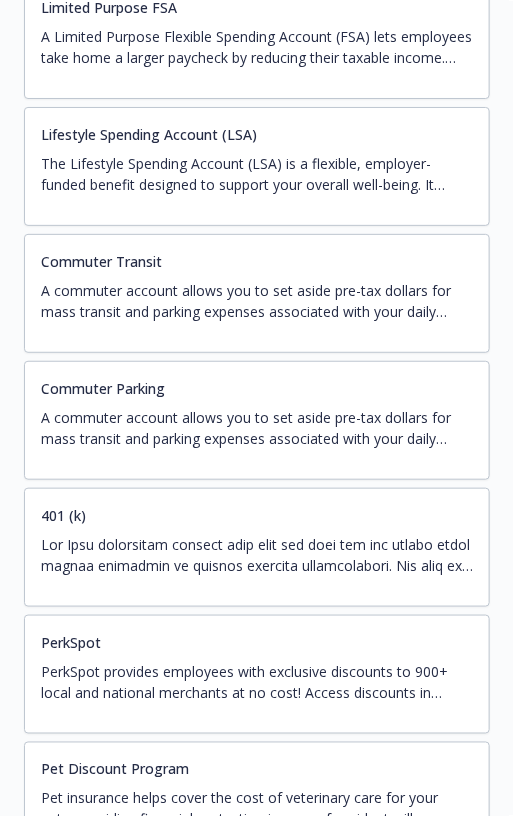 scroll, scrollTop: 3900, scrollLeft: 0, axis: vertical 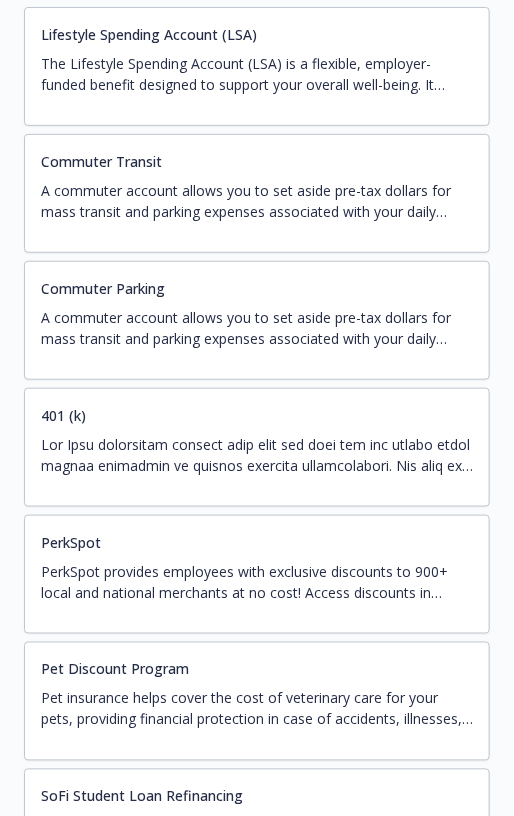 click on "PerkSpot provides employees with exclusive discounts to 900+ local and national merchants at no cost!
Access discounts in several categories, such as:
Apparel
Automotive
Health & Wellness
Home, Garden & Pets
Computer & Electronics
Cell Phones
Flowers & Gifts
Tickets & Entertainment
Travel & Hotels" at bounding box center (257, 582) 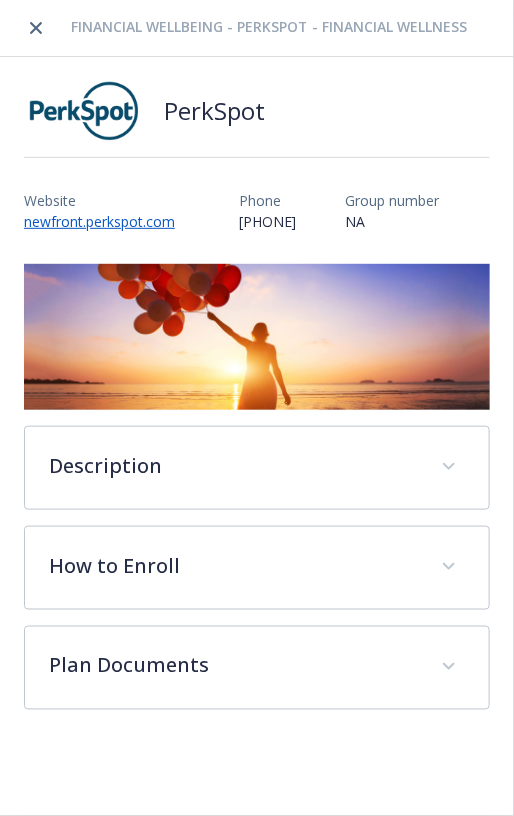 scroll, scrollTop: 3900, scrollLeft: 0, axis: vertical 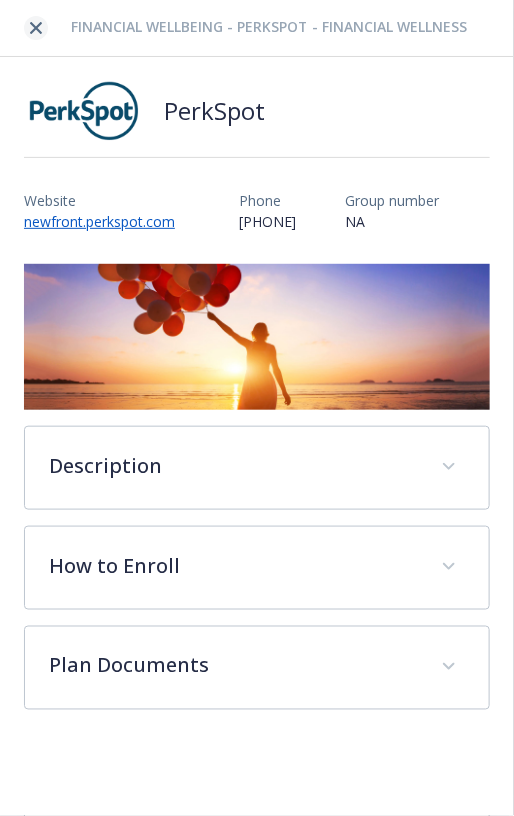 click 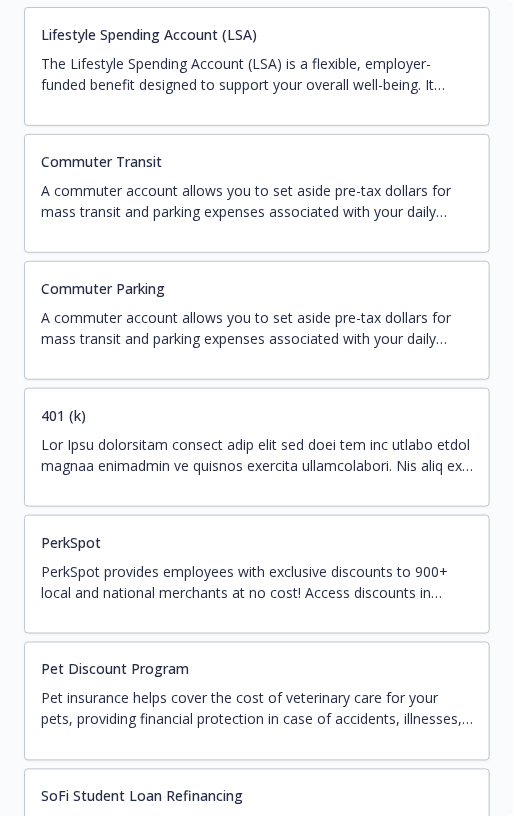click at bounding box center (257, 455) 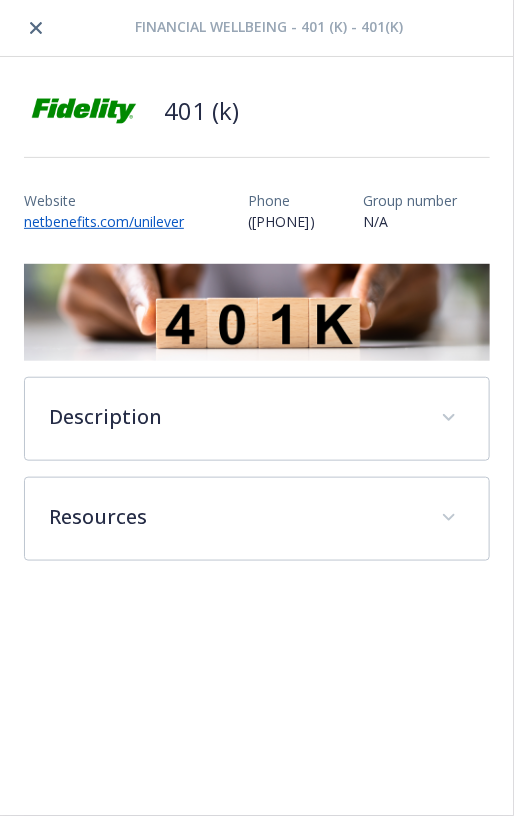 scroll, scrollTop: 3900, scrollLeft: 0, axis: vertical 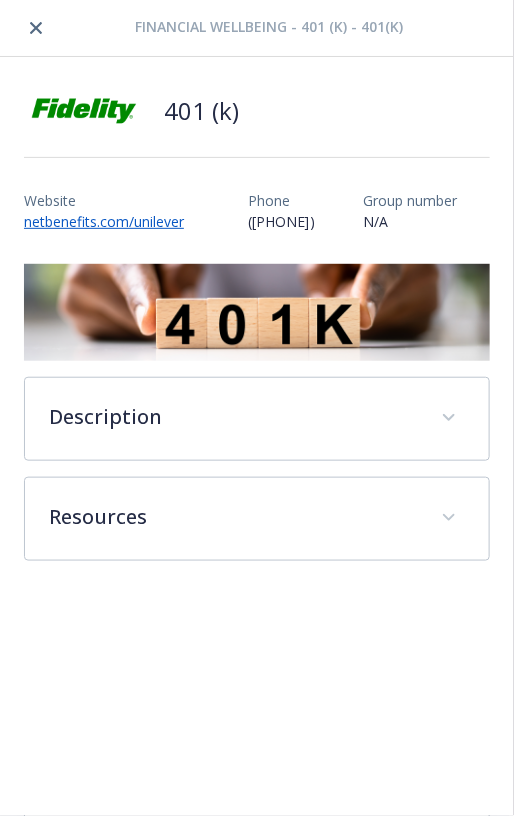 click at bounding box center (36, 28) 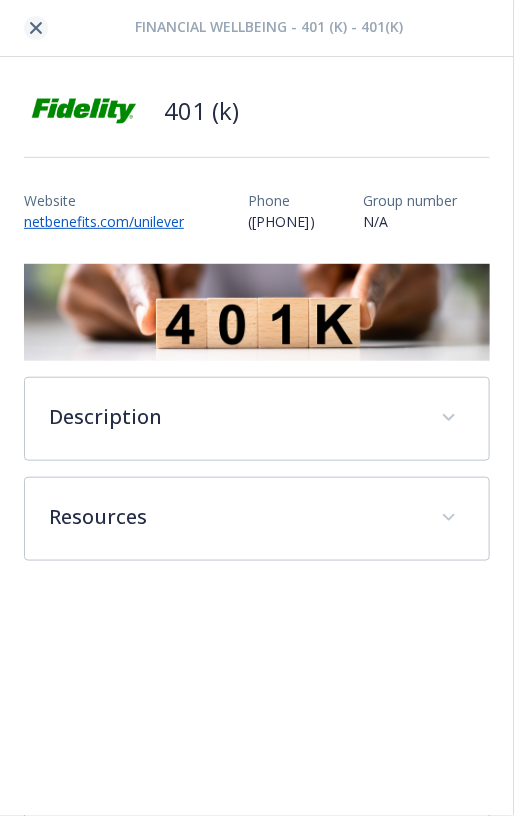 click at bounding box center [36, 28] 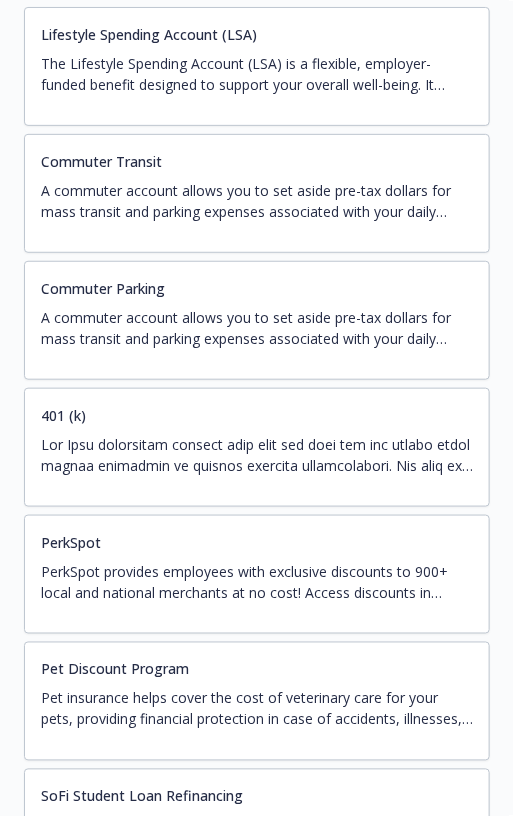 click on "A commuter account allows you to set aside pre-tax dollars for mass transit and parking expenses associated with your daily commute to work.
There are two types of commuter accounts: mass transit and parking. You have the option to enroll in one or both accounts. You choose a monthly election amount for mass transit expenses and parking expenses up to the IRS limit. The money is placed in your account via payroll deduction and then used to pay for eligible commuting expenses." at bounding box center [257, 201] 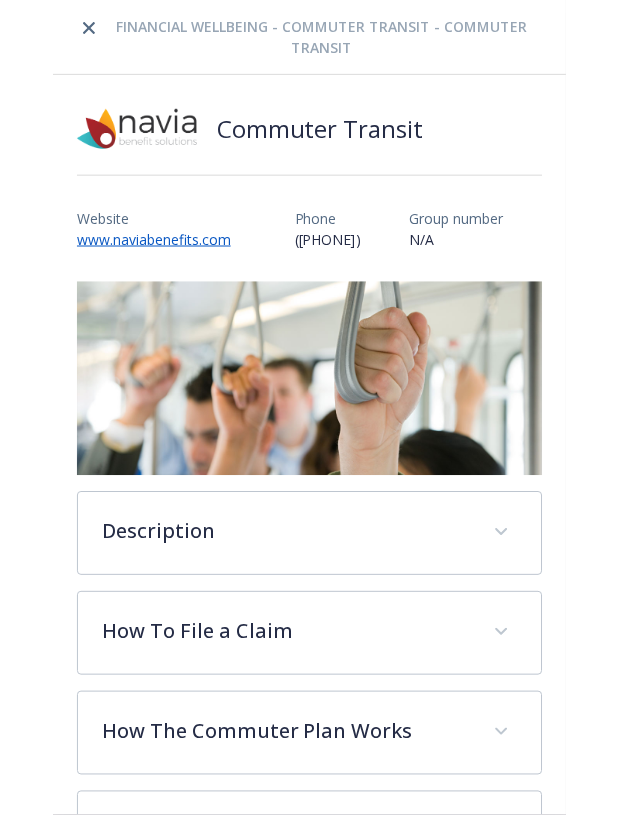 scroll, scrollTop: 3900, scrollLeft: 0, axis: vertical 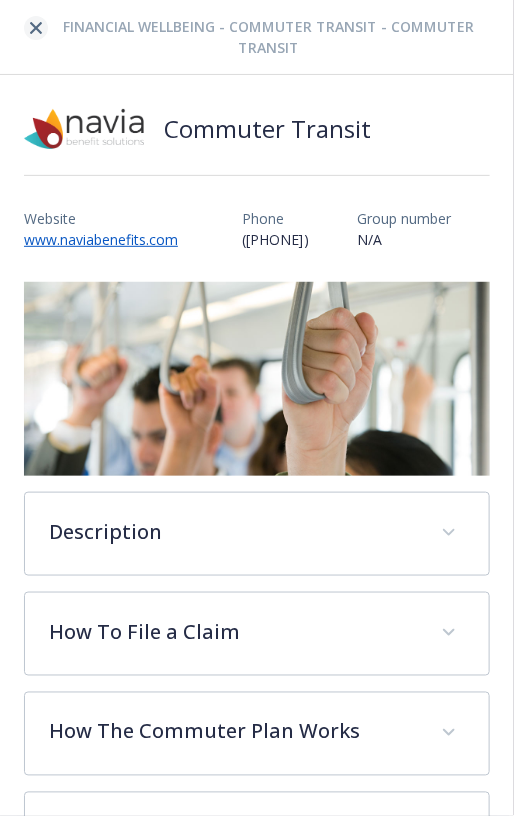 click 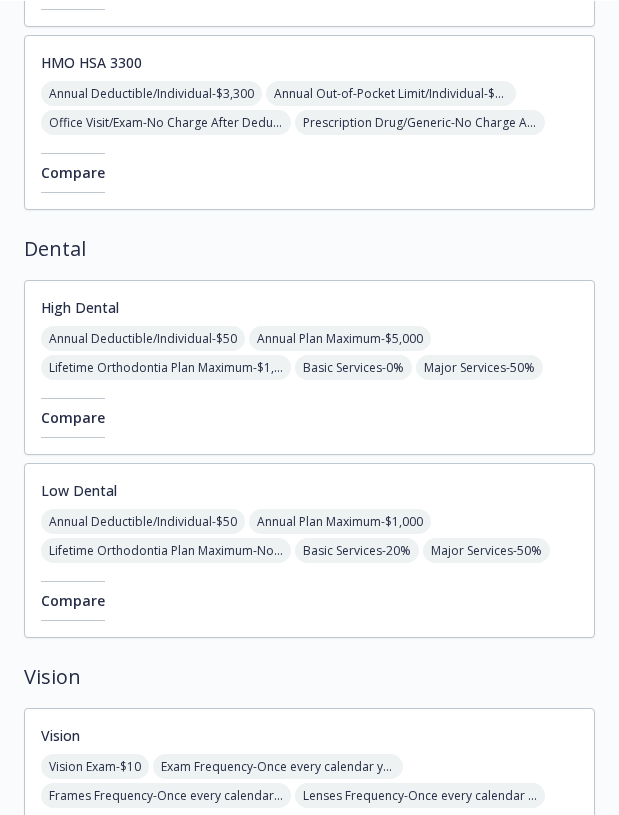 scroll, scrollTop: 1700, scrollLeft: 0, axis: vertical 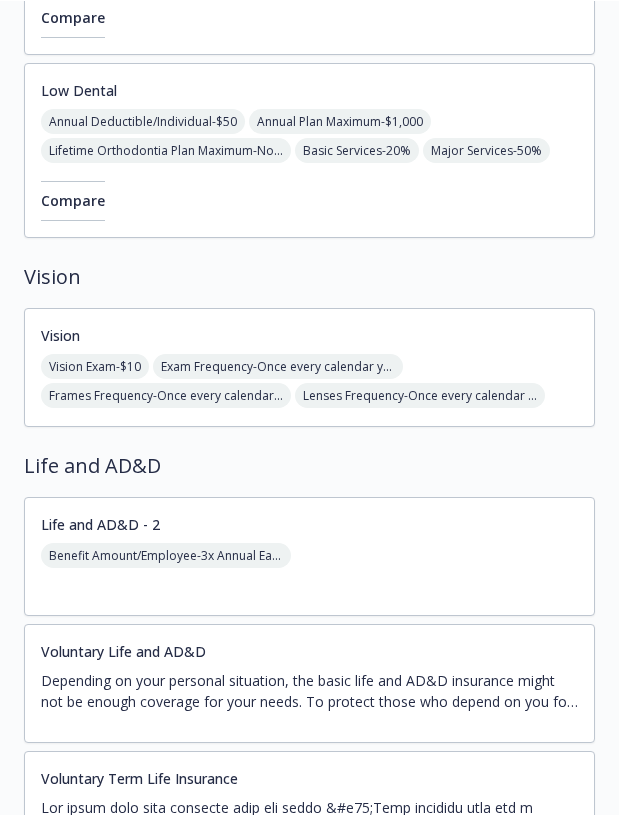 click on "Voluntary Life and Voluntary AD&D
Employee: $[AMOUNT] increments up to $[AMOUNT], not to exceed 50% of the employee election, with a guaranteed issue of $[AMOUNT].
Spouse/Domestic Partner: $[AMOUNT] increments up to $[AMOUNT], not to exceed 50% of the employee election, with a guaranteed issue of $[AMOUNT].
Dependent Children: Day one to 14 days - No Benefit, At least 14 days, under 26 years - $[AMOUNT].
The benefit amounts above will be reduced if you are 65 or older. Refer to the plan document for details." at bounding box center [309, 683] 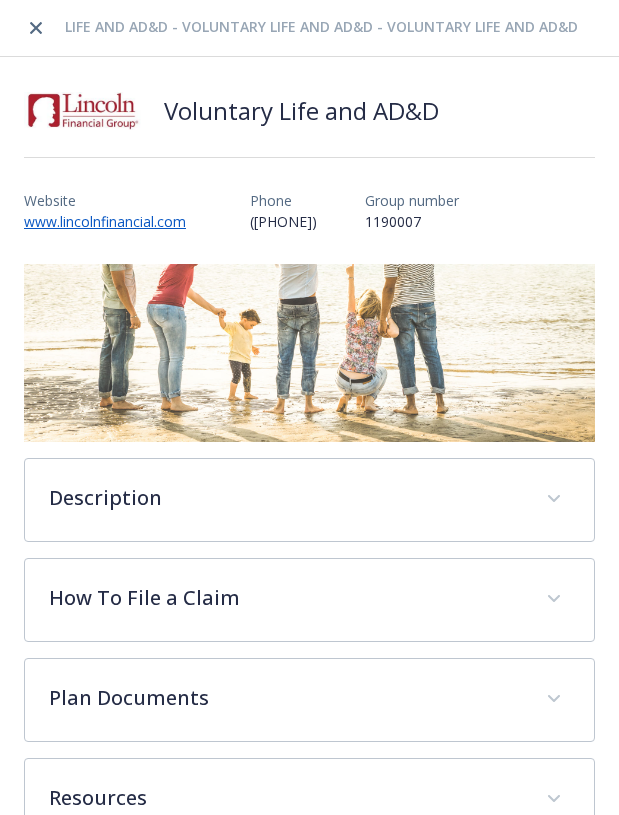 scroll, scrollTop: 1700, scrollLeft: 0, axis: vertical 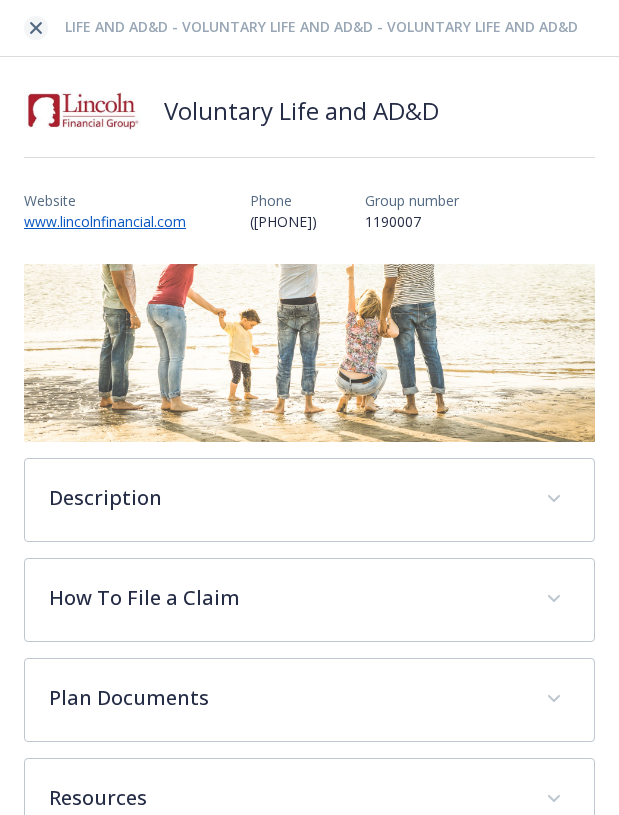 click at bounding box center [36, 28] 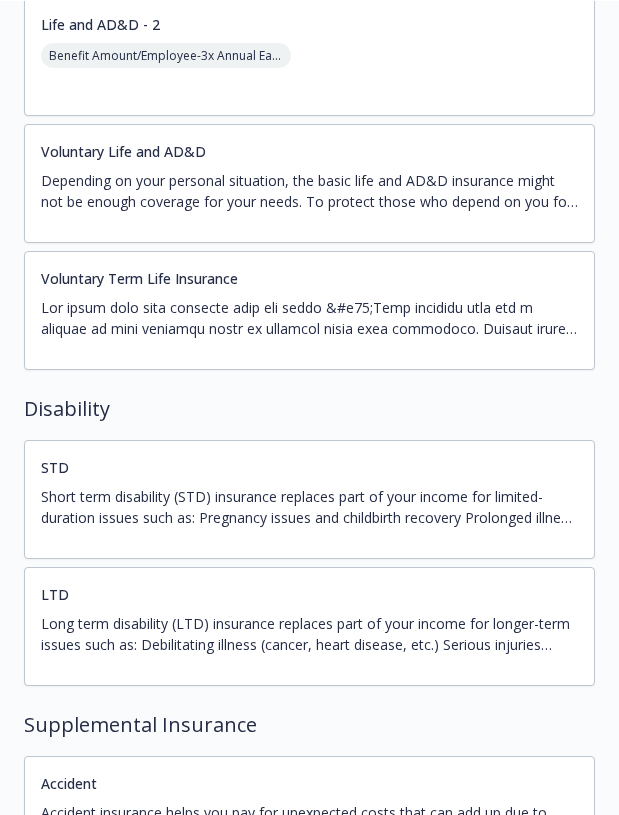 click on "LTD Long term disability (LTD) insurance replaces part of your income for longer-term issues such as:
Debilitating illness (cancer, heart disease, etc.)
Serious injuries (accident, etc.)
Heart attack, stroke
Mental disorders
If you qualify, LTD benefits begin after short-term disability benefits end. Payments may be reduced by state, federal, or private disability benefits you receive while disabled.
Olly pays the cost of this coverage." at bounding box center (309, 626) 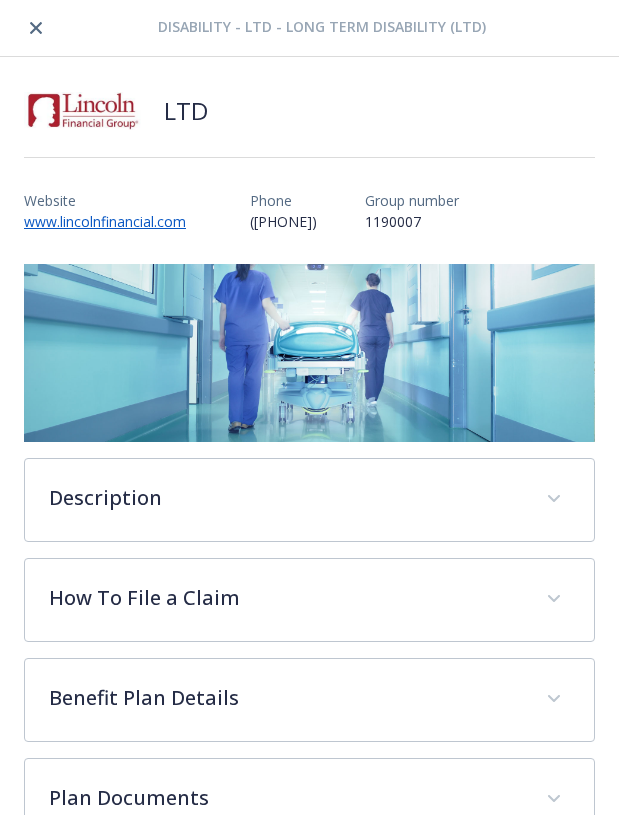 scroll, scrollTop: 2200, scrollLeft: 0, axis: vertical 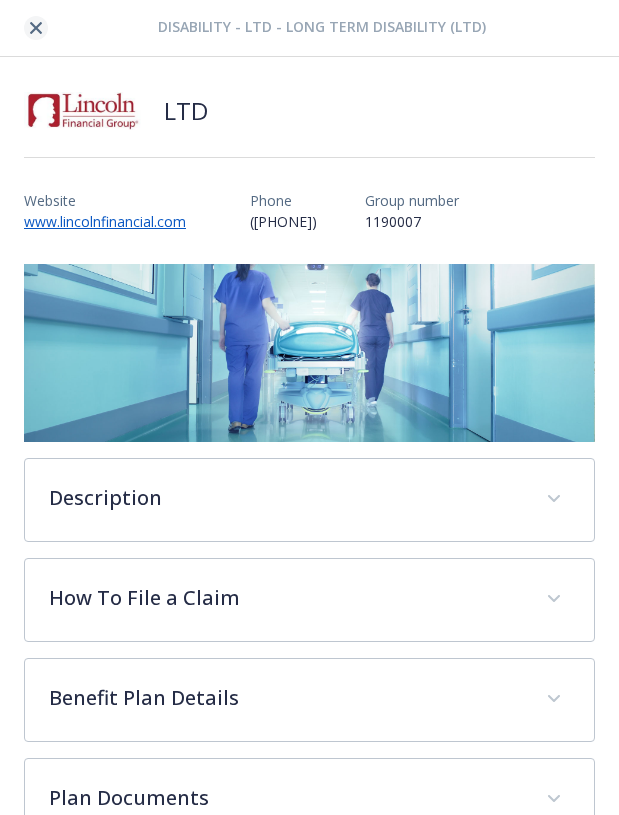 click 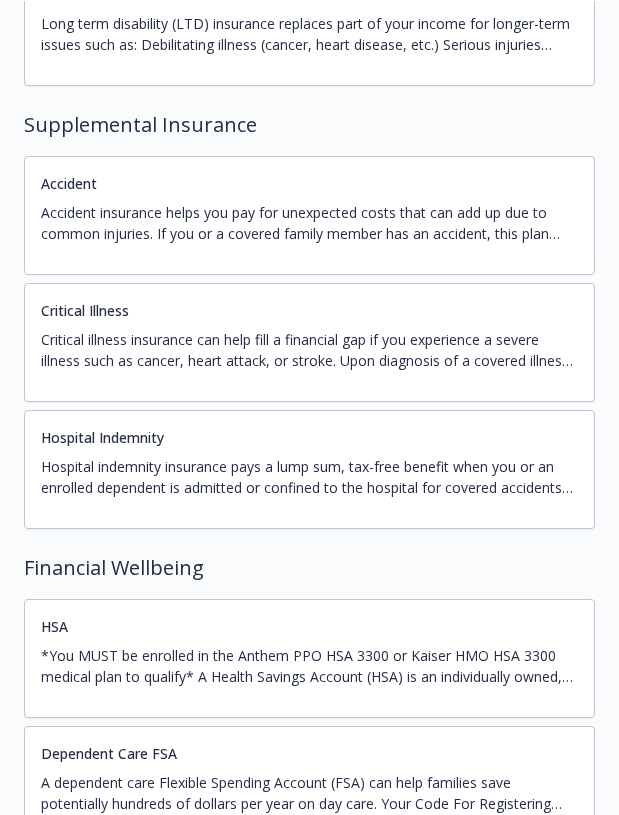 scroll, scrollTop: 2700, scrollLeft: 0, axis: vertical 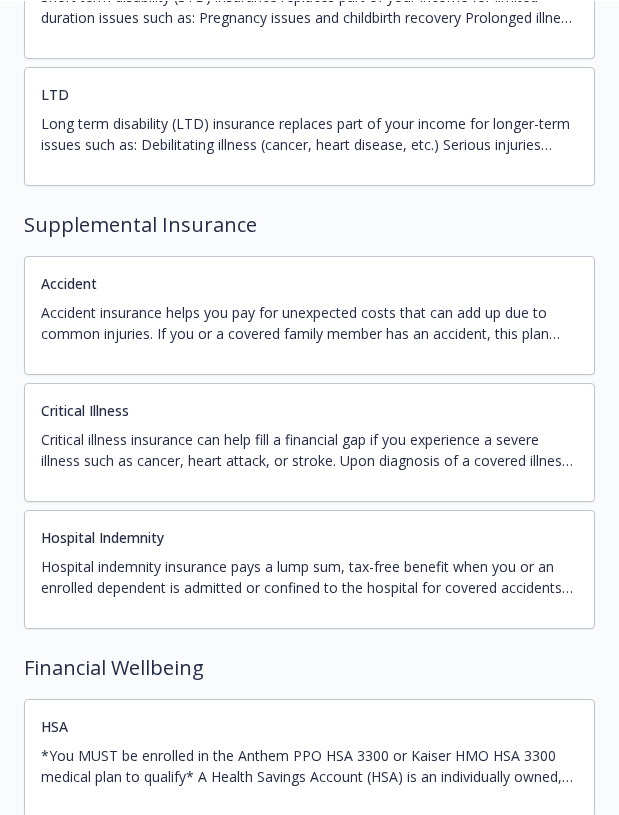 click on "HSA *You MUST be enrolled in the Anthem PPO HSA 3300 or Kaiser HMO HSA 3300 medical plan to qualify*
A Health Savings Account (HSA) is an individually owned, tax-free, interest-bearing savings account that can be used to pay for qualified medical, dental, and vision expenses now or in the future." at bounding box center (309, 758) 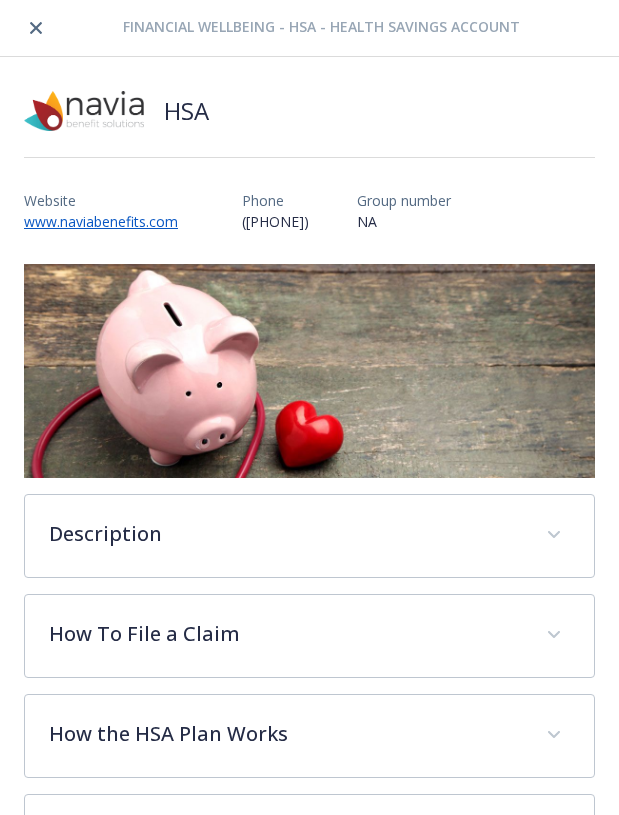scroll, scrollTop: 2700, scrollLeft: 0, axis: vertical 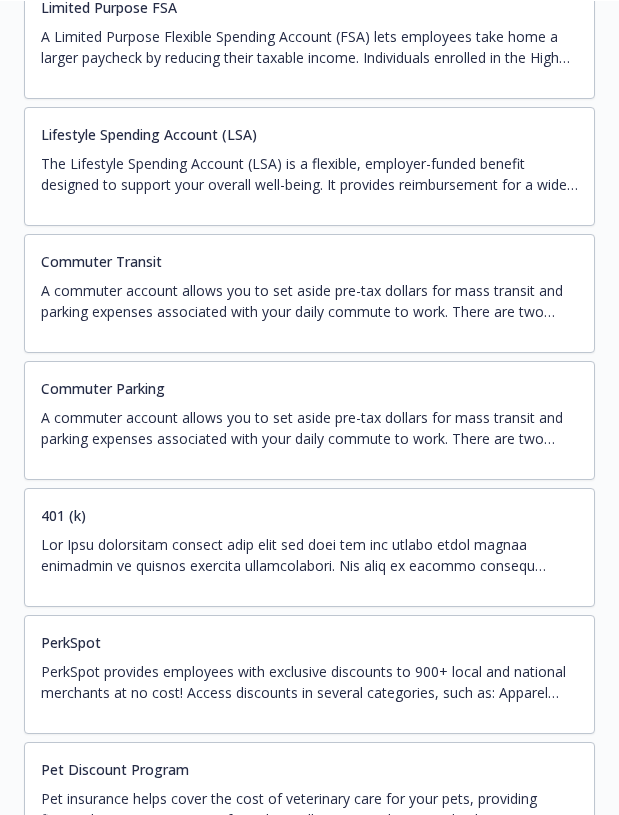 click at bounding box center [309, 555] 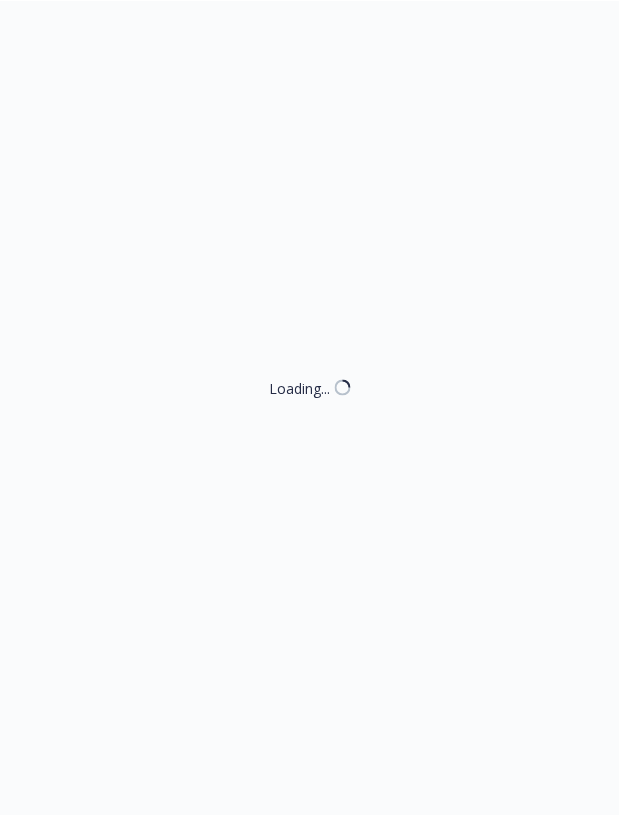scroll, scrollTop: 3800, scrollLeft: 0, axis: vertical 